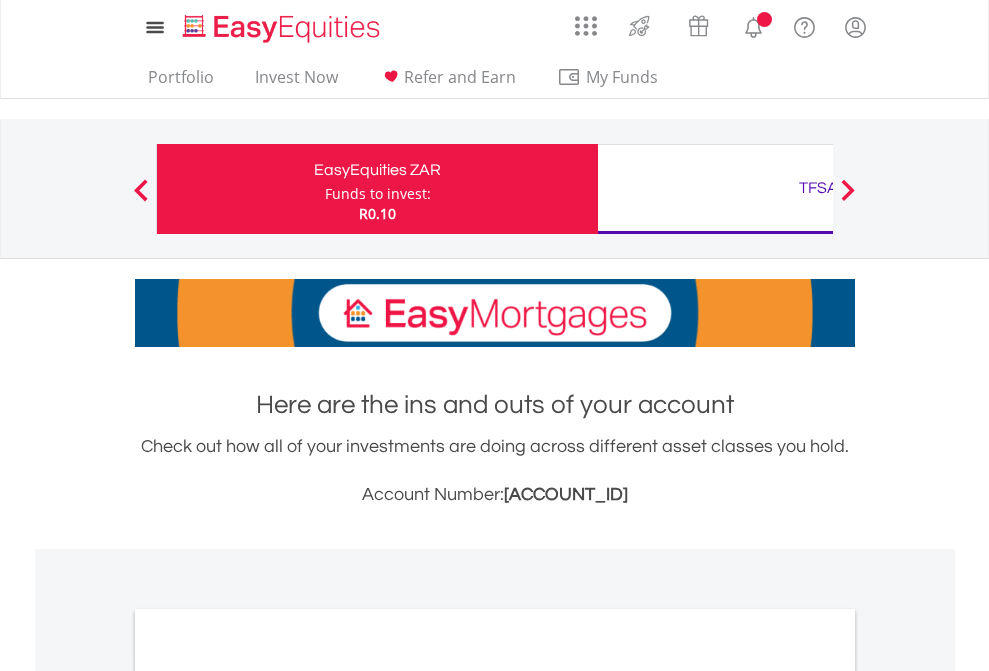 scroll, scrollTop: 0, scrollLeft: 0, axis: both 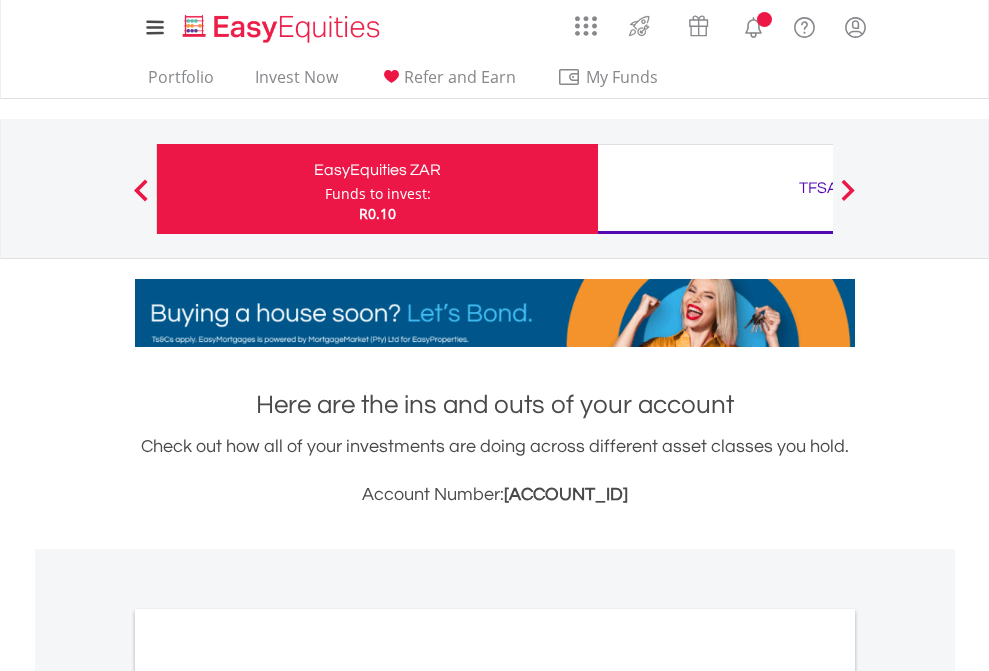 click on "Funds to invest:" at bounding box center [378, 194] 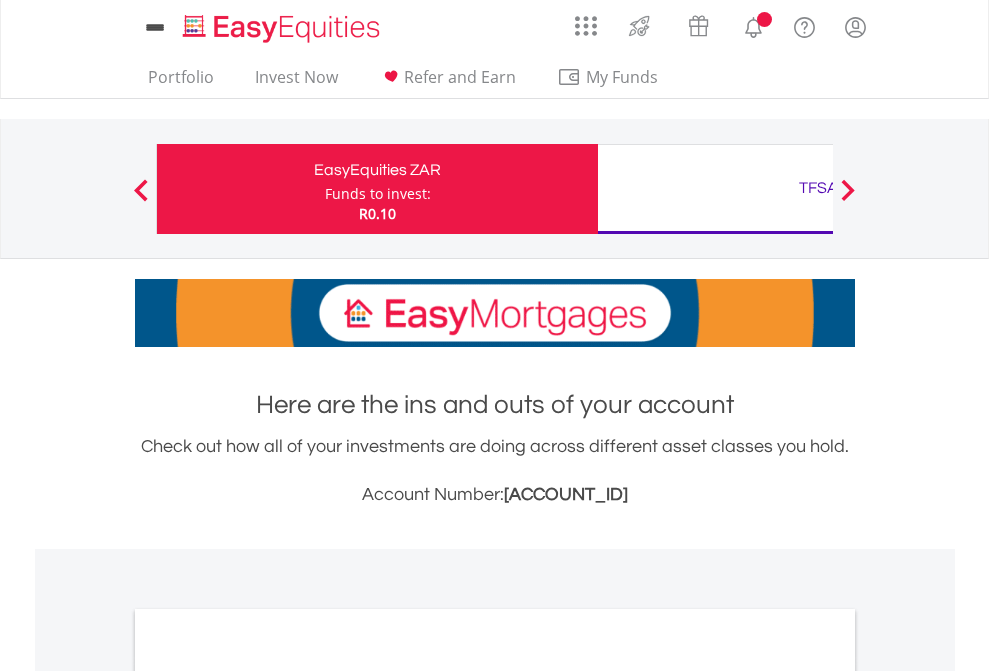 scroll, scrollTop: 0, scrollLeft: 0, axis: both 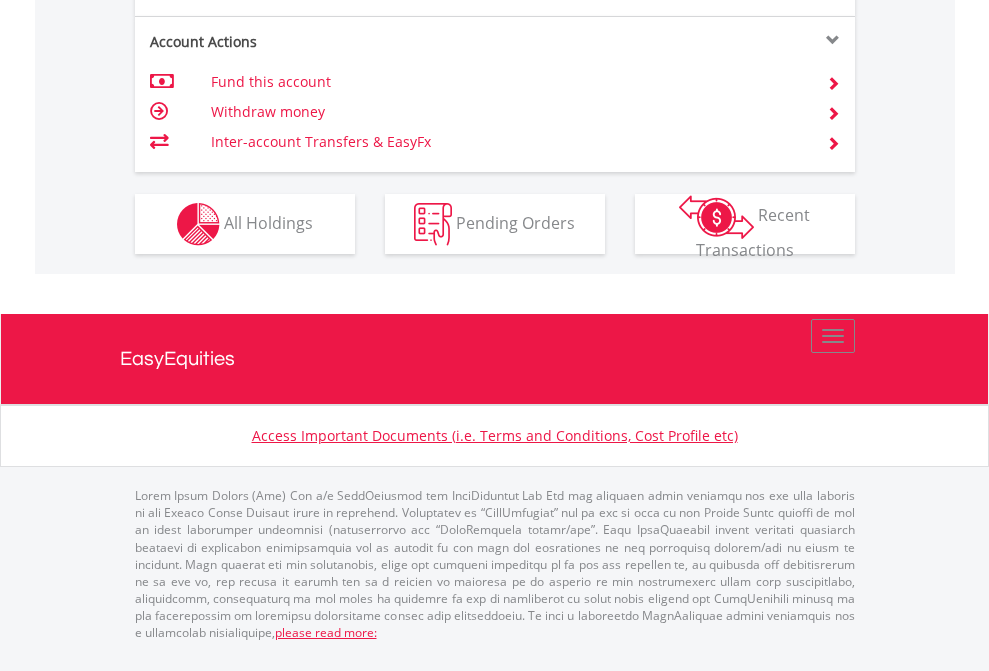 click on "Investment types" at bounding box center (706, -337) 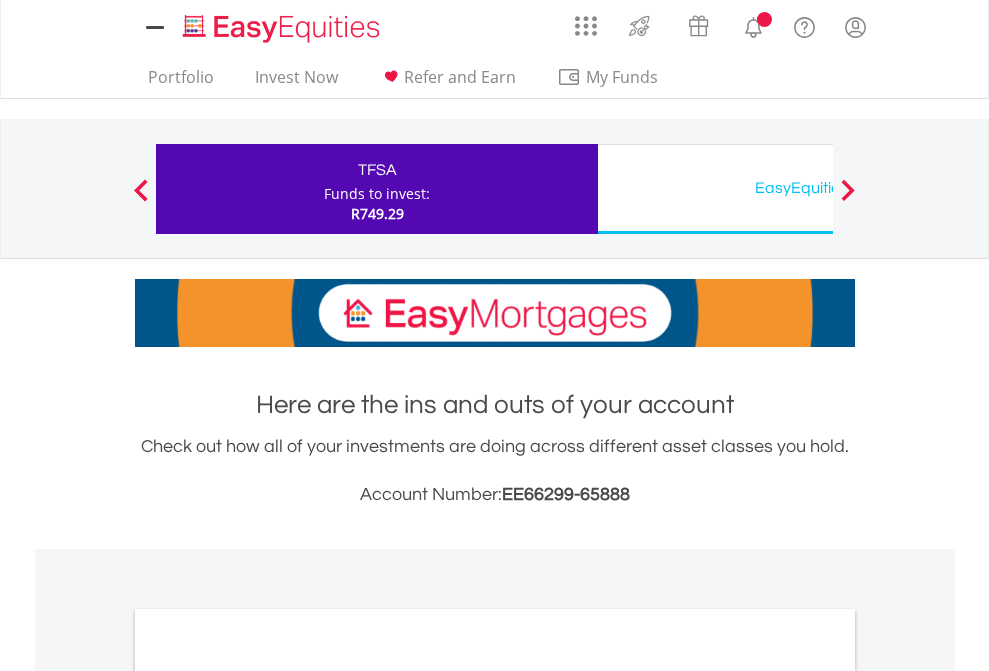 scroll, scrollTop: 0, scrollLeft: 0, axis: both 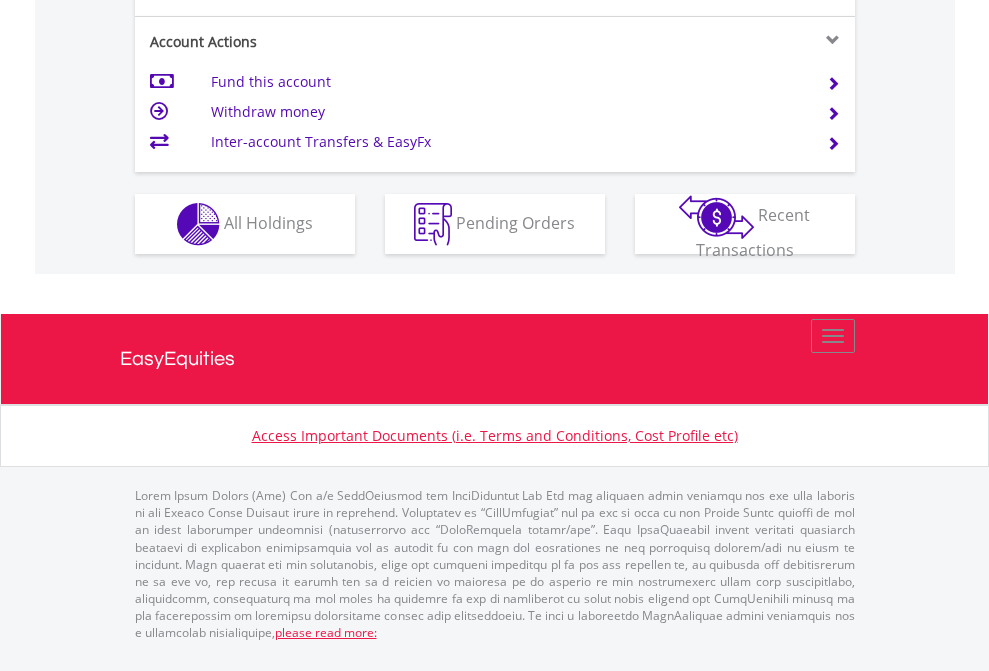 click on "Investment types" at bounding box center (706, -337) 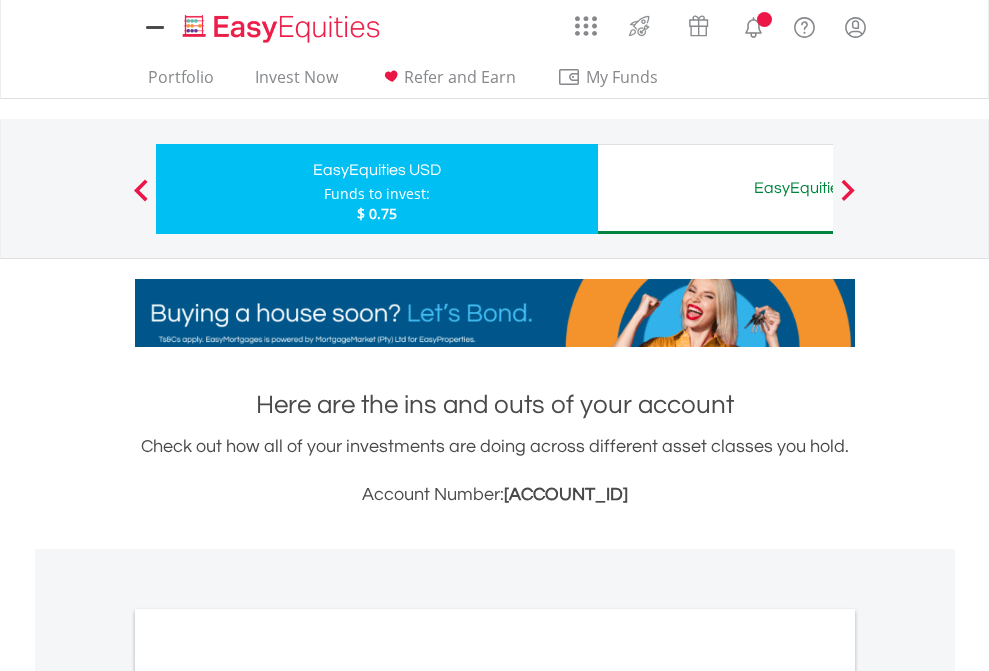 scroll, scrollTop: 0, scrollLeft: 0, axis: both 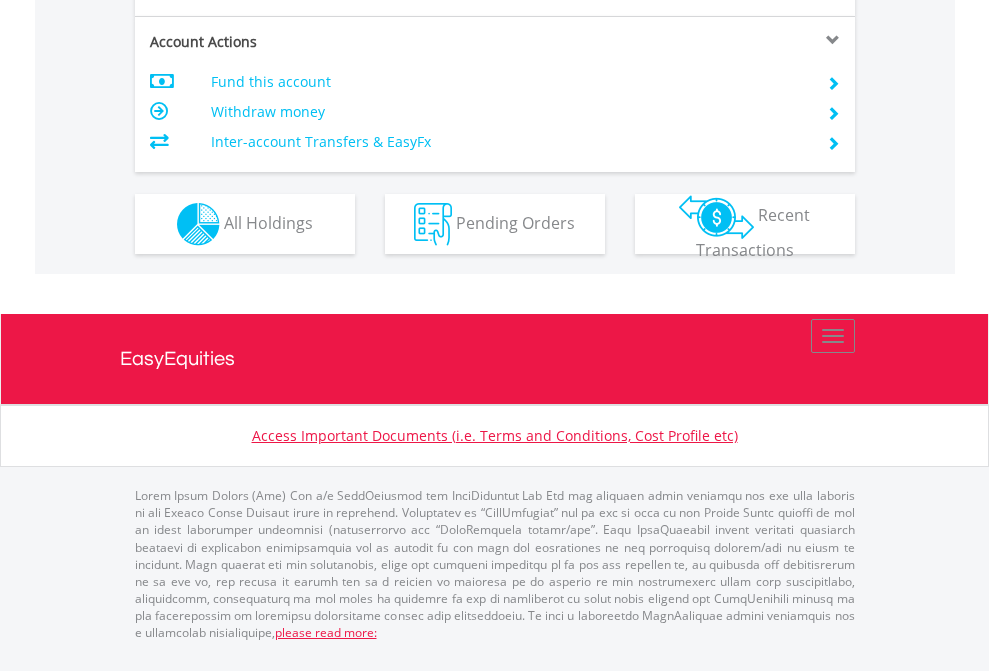 click on "Investment types" at bounding box center (706, -337) 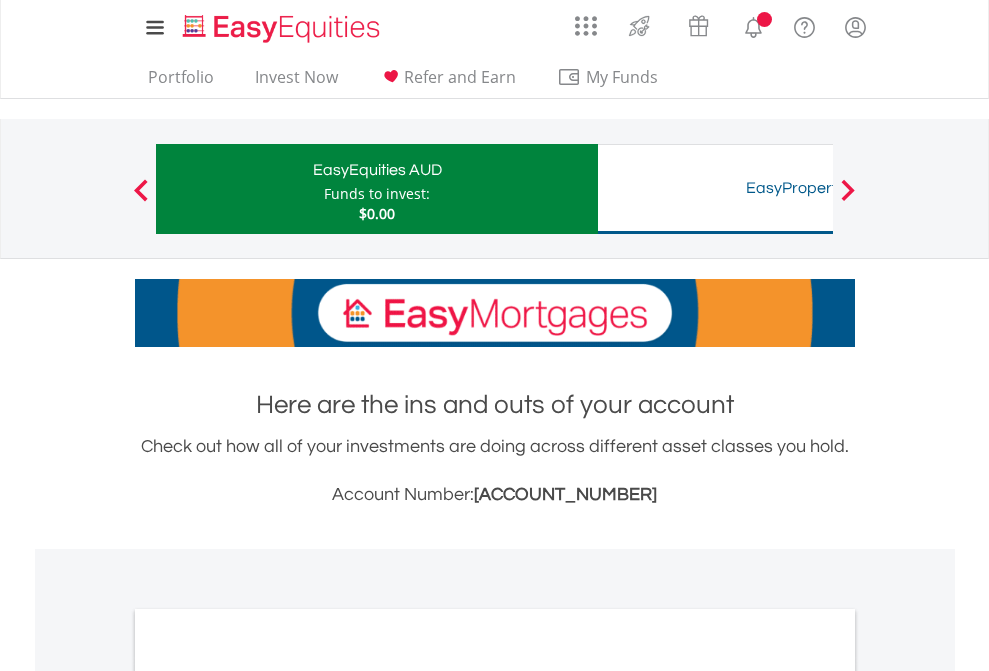 scroll, scrollTop: 0, scrollLeft: 0, axis: both 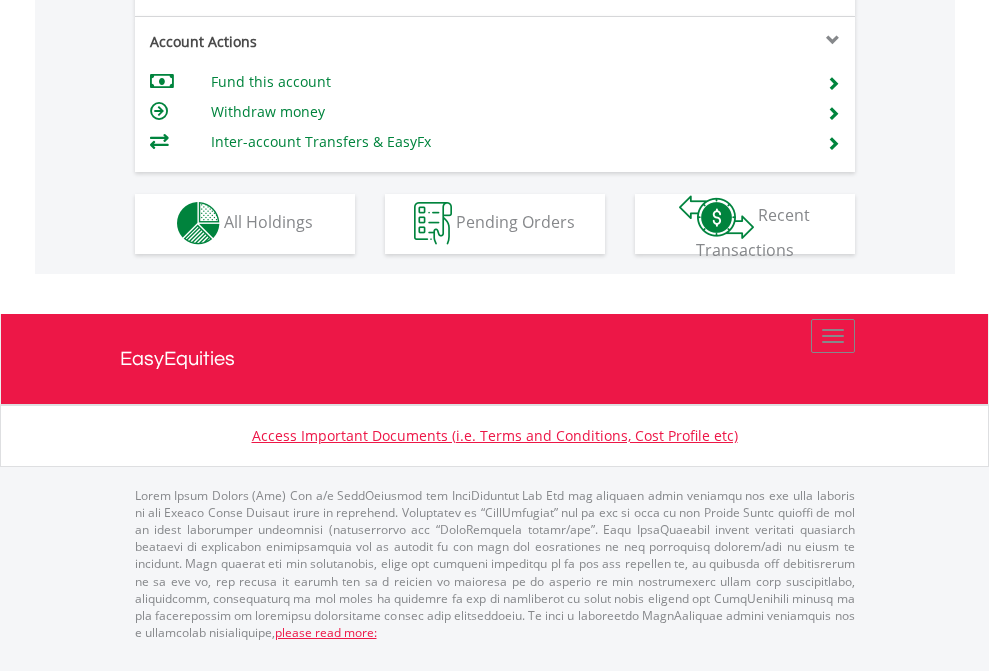 click on "Investment types" at bounding box center (706, -353) 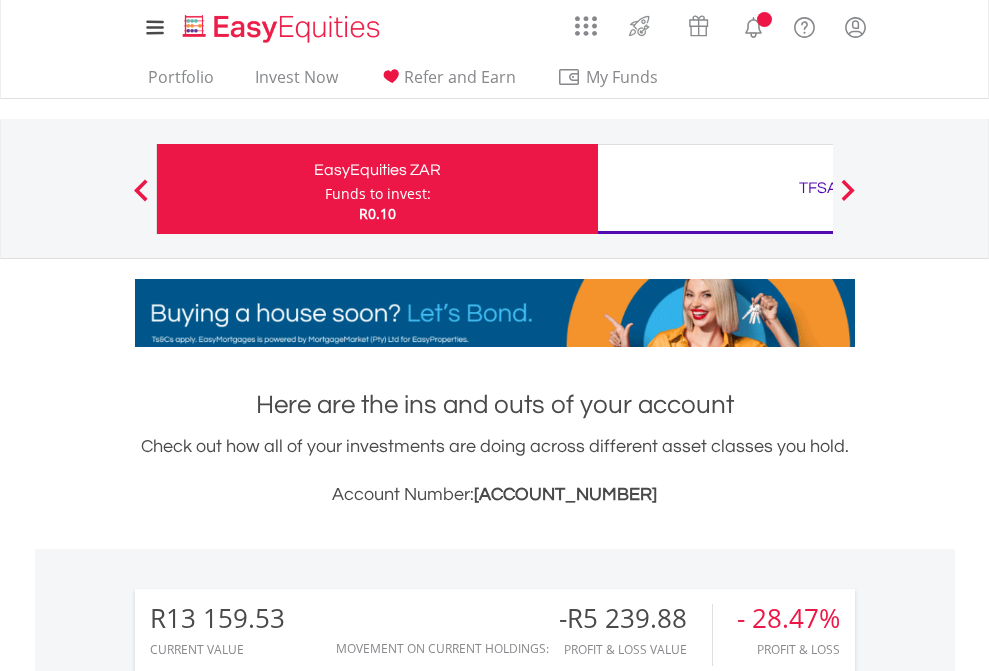 scroll, scrollTop: 0, scrollLeft: 0, axis: both 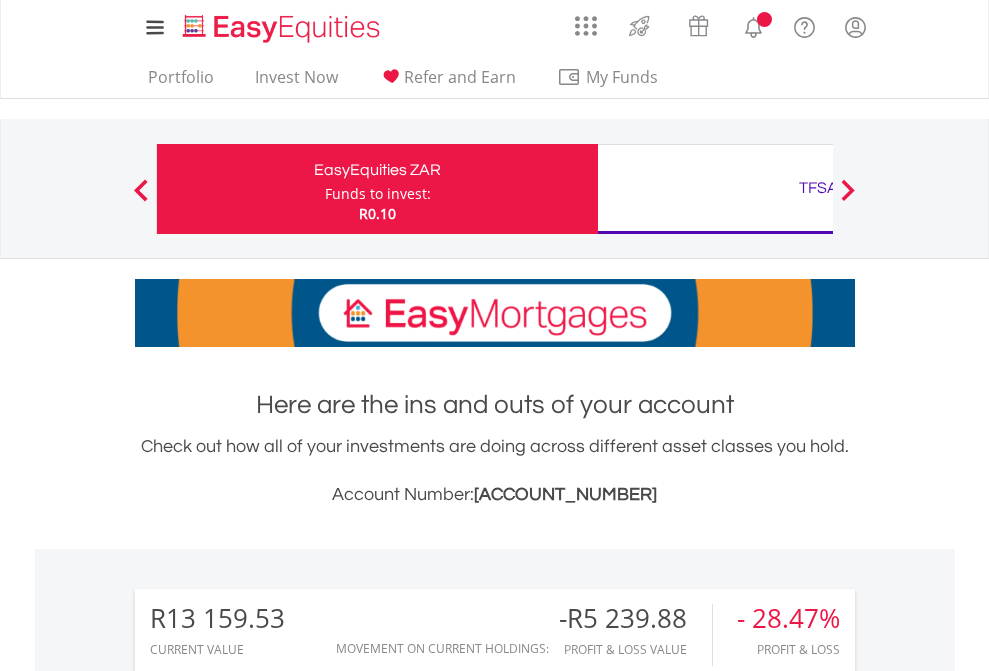click on "All Holdings" at bounding box center (268, 1586) 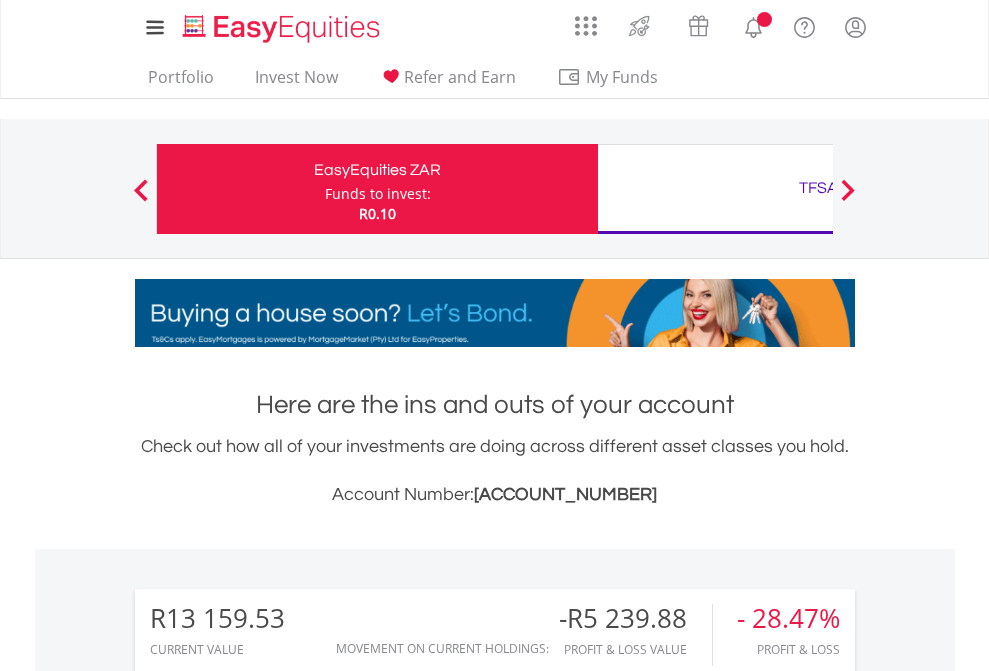scroll, scrollTop: 1613, scrollLeft: 0, axis: vertical 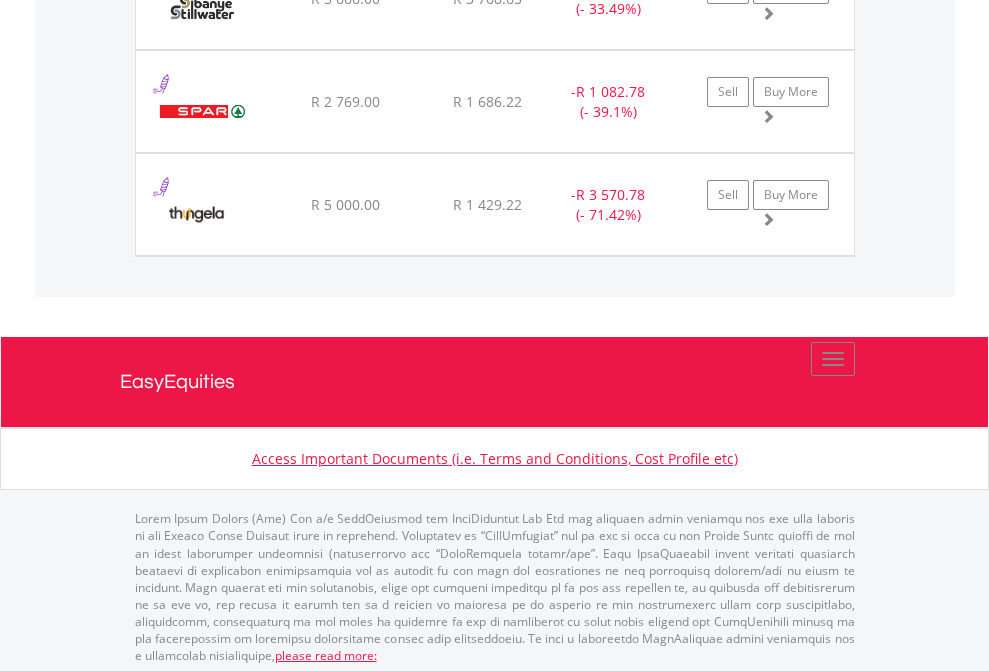click on "TFSA" at bounding box center [818, -2156] 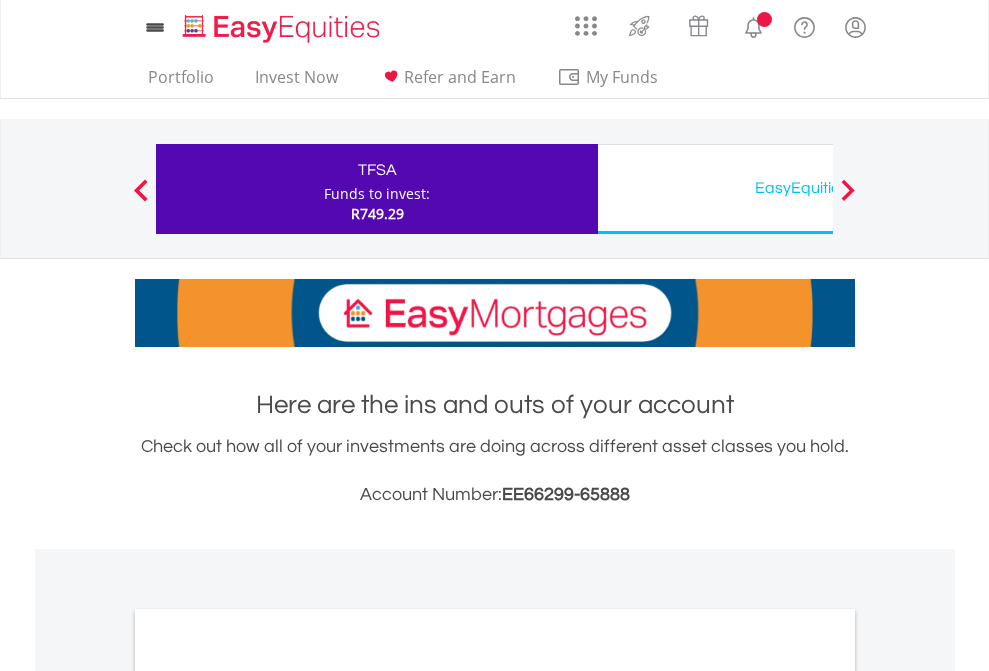 scroll, scrollTop: 0, scrollLeft: 0, axis: both 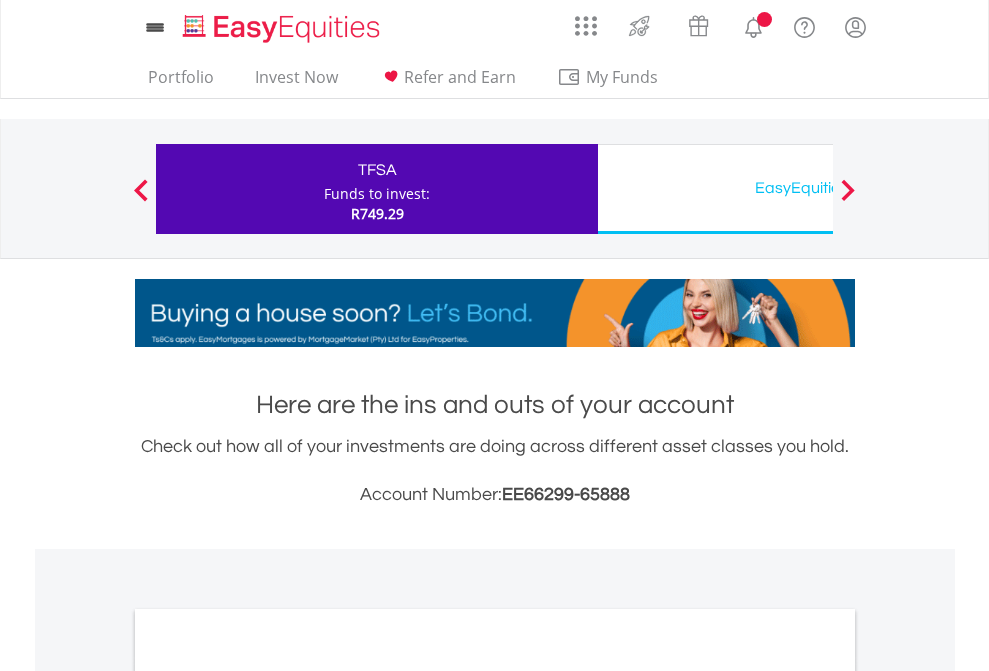 click on "All Holdings" at bounding box center [268, 1096] 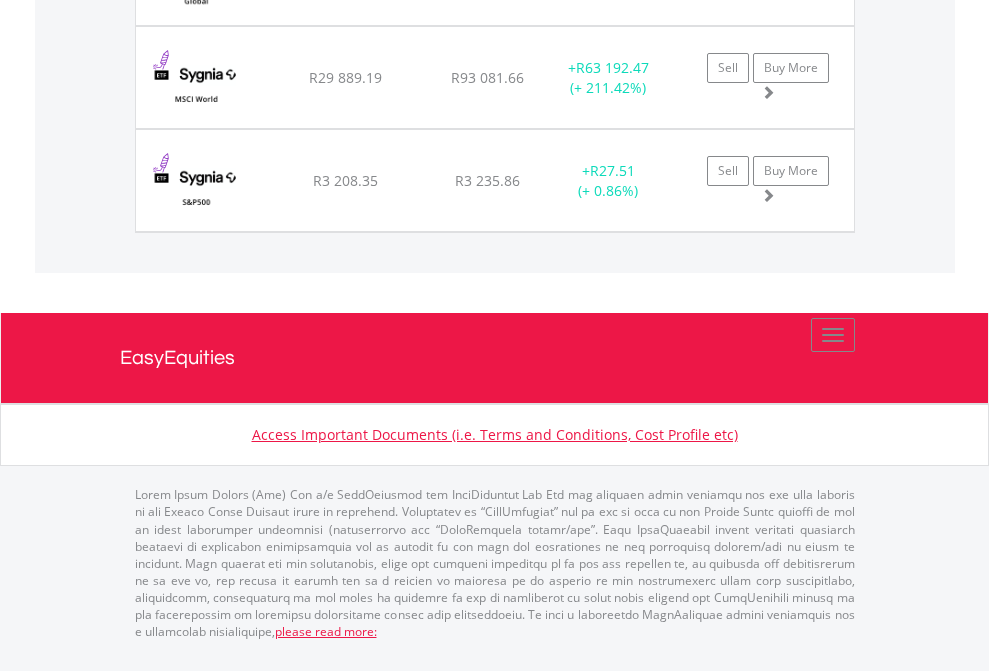 click on "EasyEquities USD" at bounding box center [818, -1625] 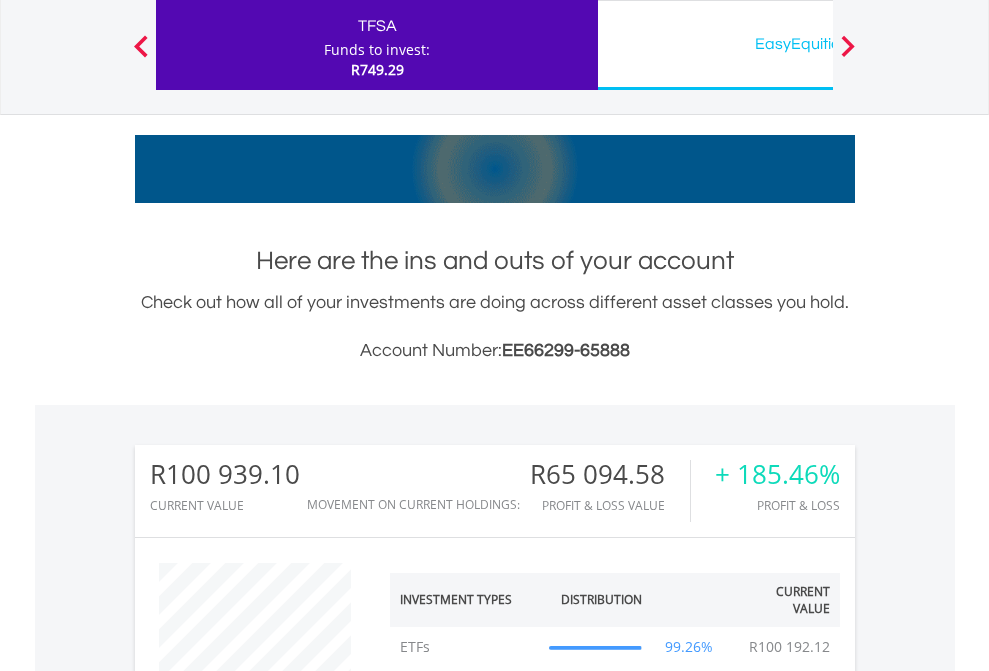 scroll, scrollTop: 999808, scrollLeft: 999687, axis: both 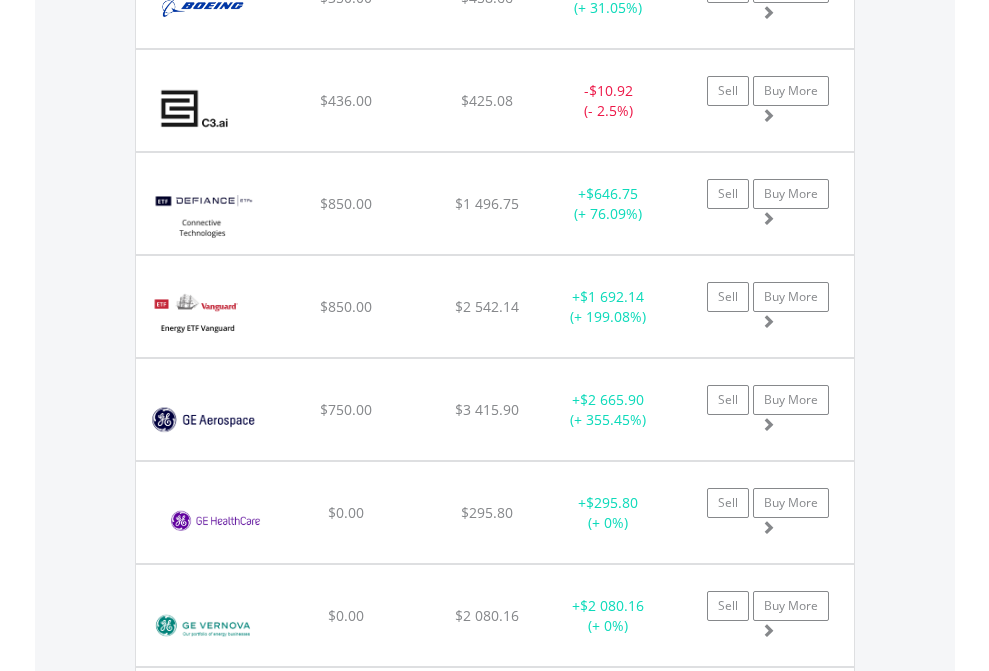 click on "EasyEquities AUD" at bounding box center [818, -2117] 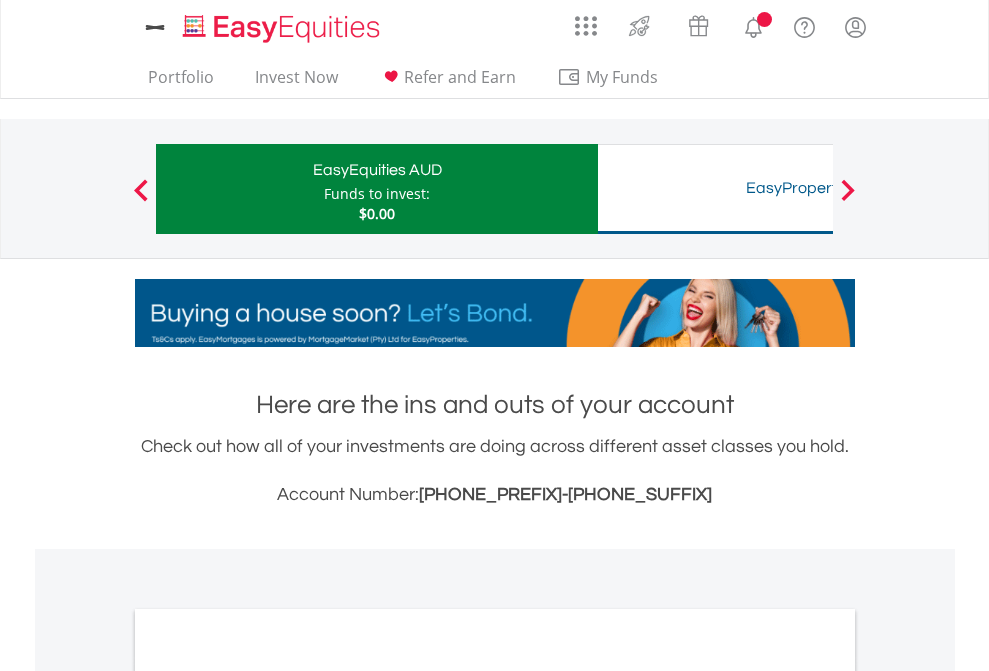 scroll, scrollTop: 0, scrollLeft: 0, axis: both 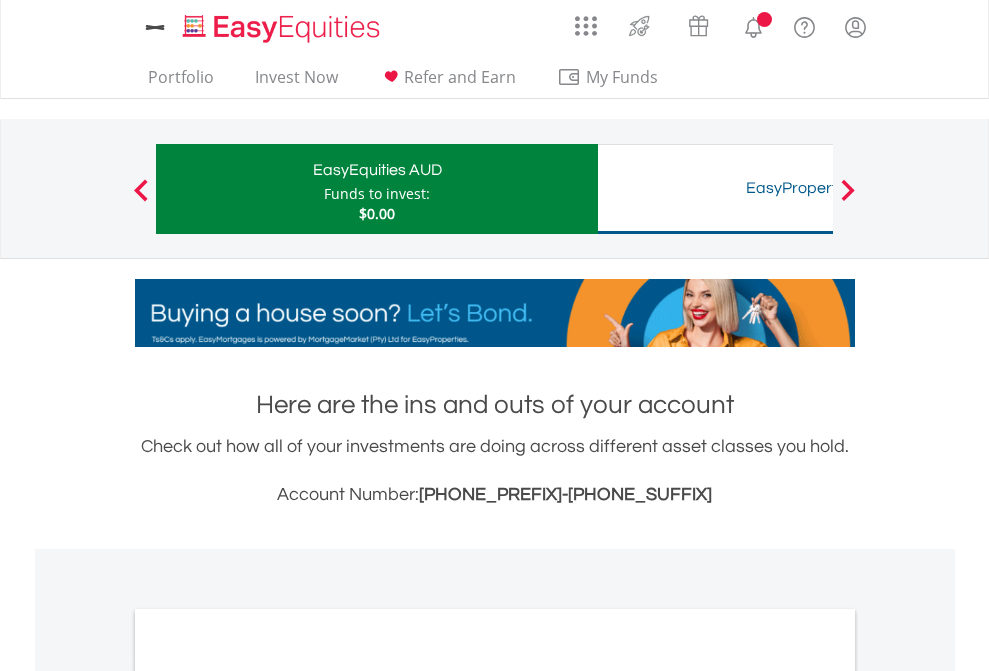 click on "All Holdings" at bounding box center (268, 1096) 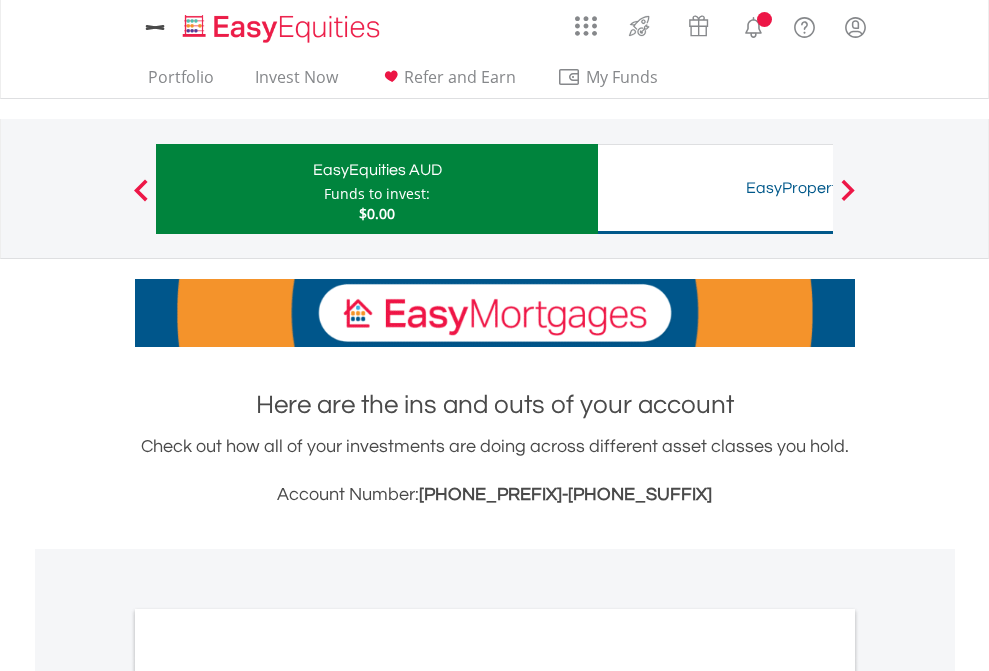 scroll, scrollTop: 1486, scrollLeft: 0, axis: vertical 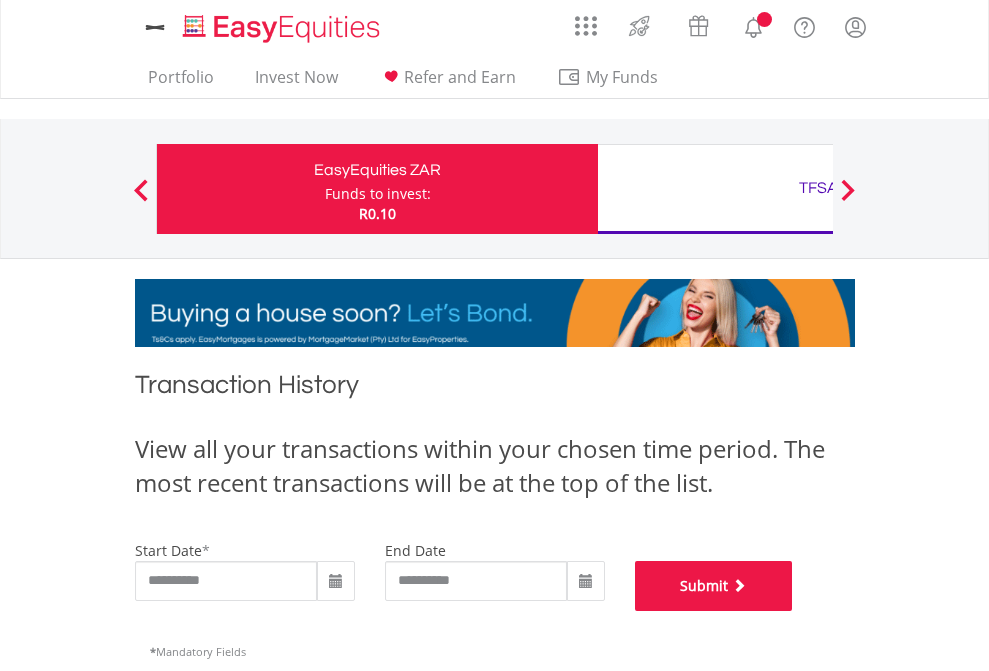click on "Submit" at bounding box center (714, 586) 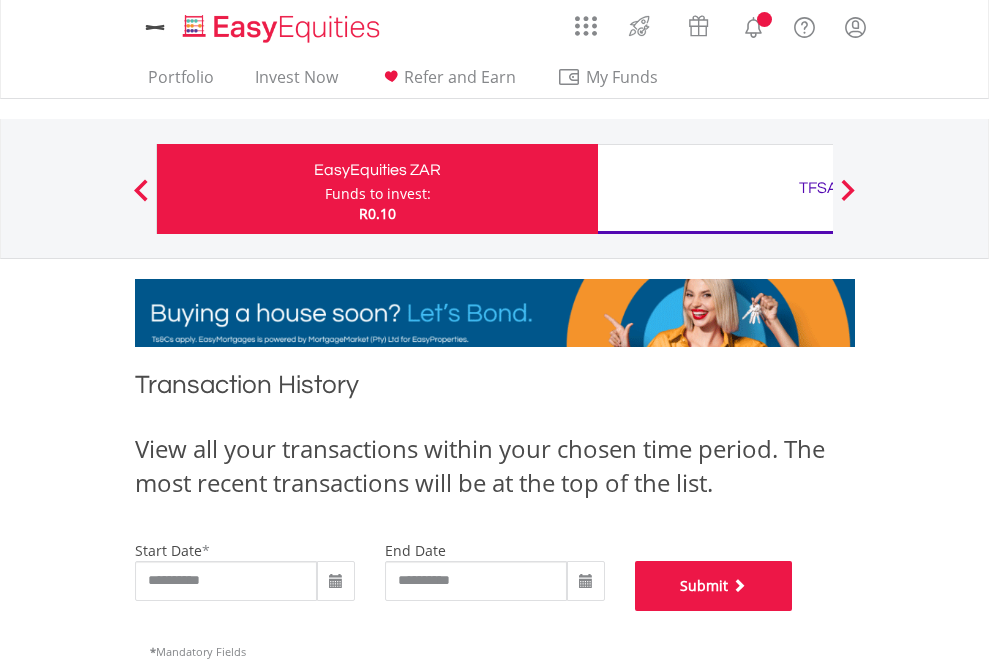 scroll, scrollTop: 811, scrollLeft: 0, axis: vertical 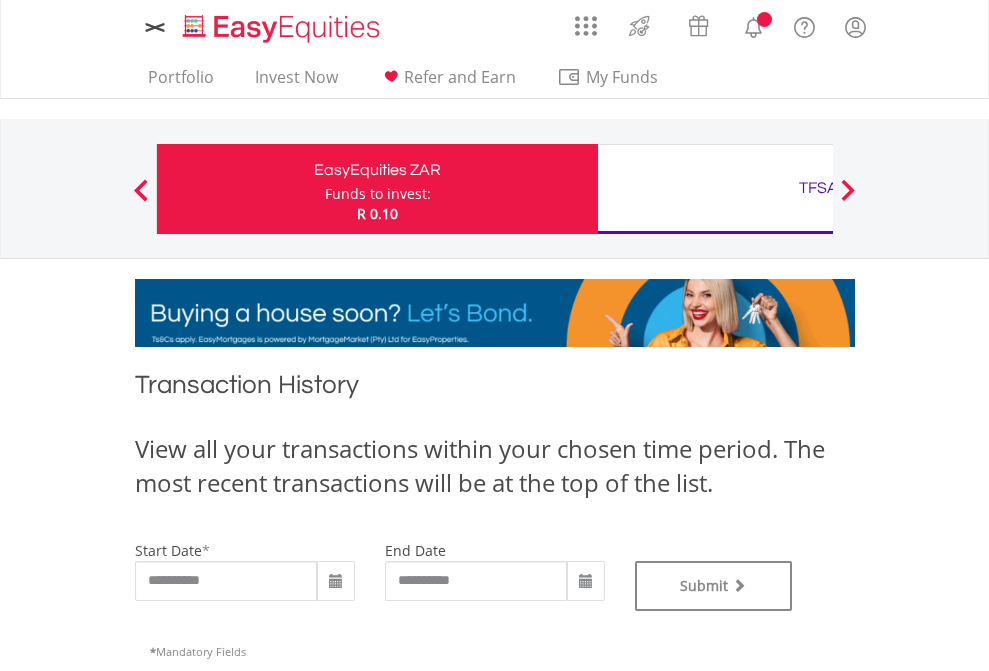 click on "TFSA" at bounding box center [818, 188] 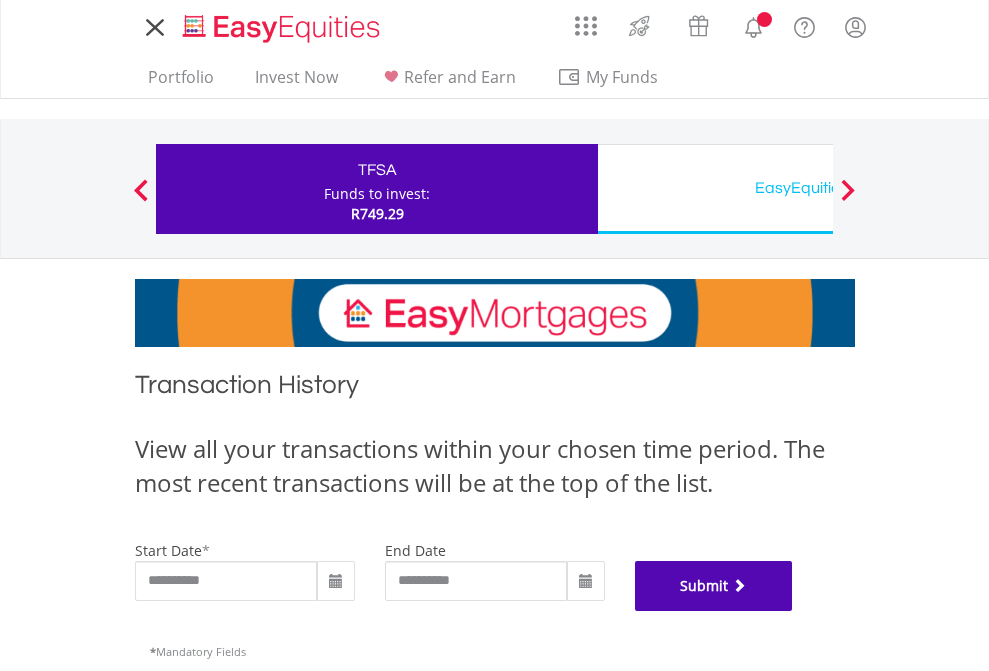 click on "Submit" at bounding box center [714, 586] 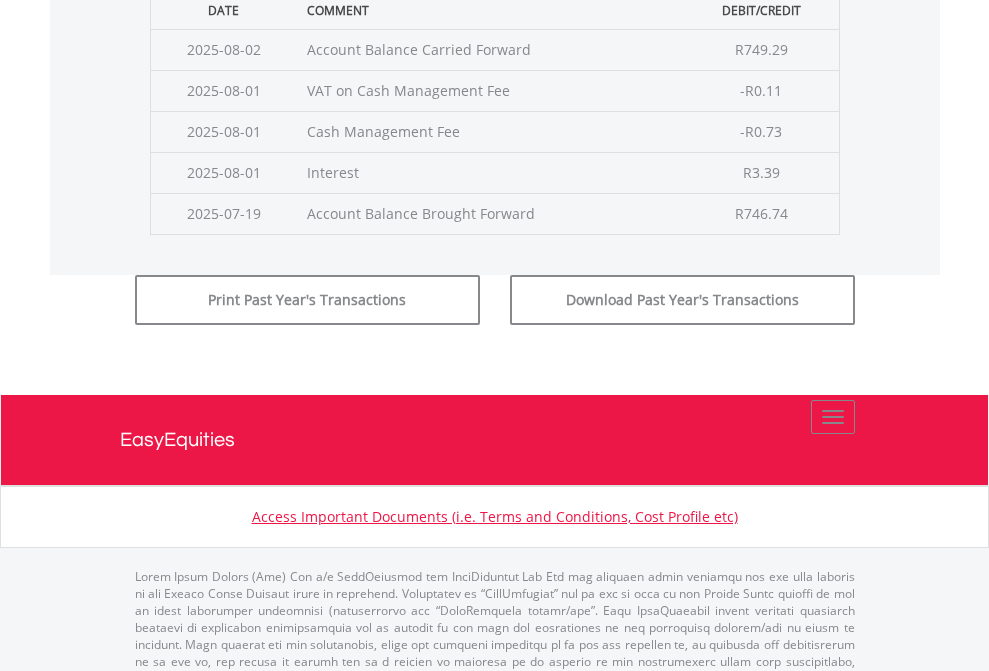 scroll, scrollTop: 811, scrollLeft: 0, axis: vertical 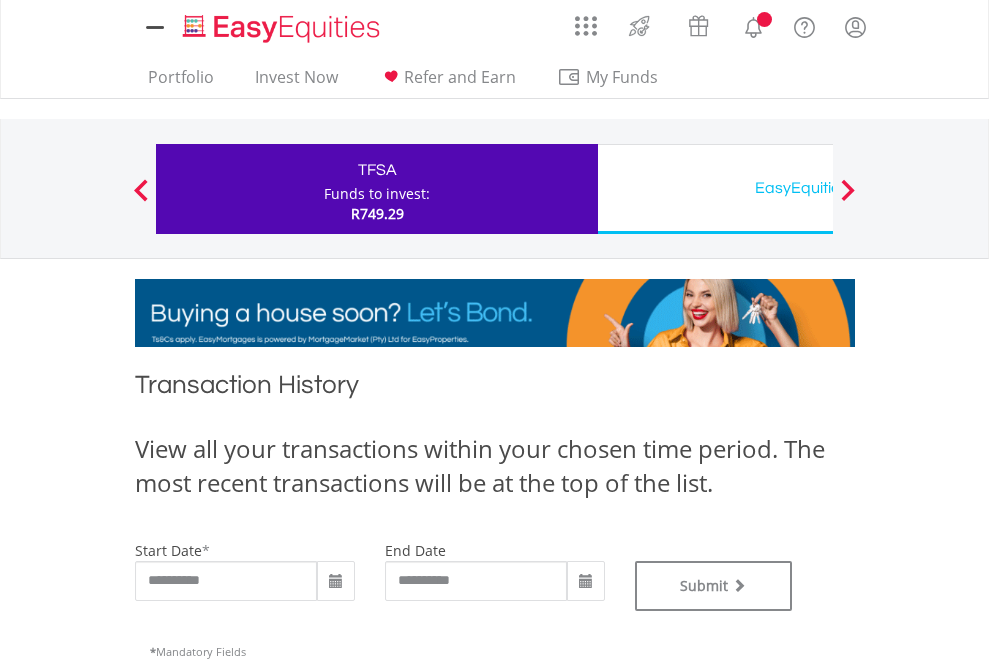 click on "EasyEquities USD" at bounding box center [818, 188] 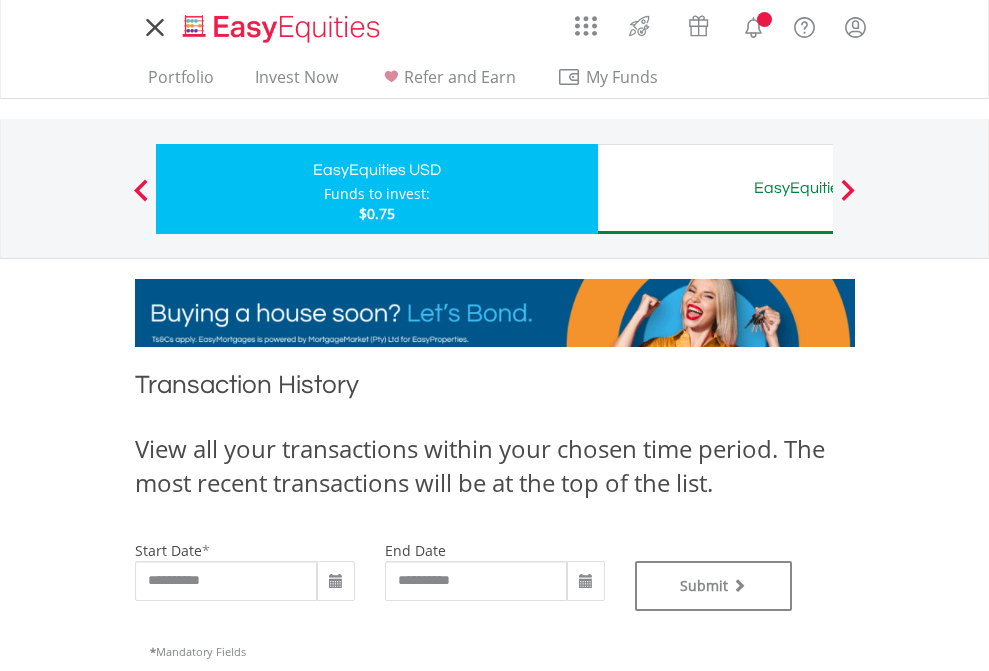 scroll, scrollTop: 0, scrollLeft: 0, axis: both 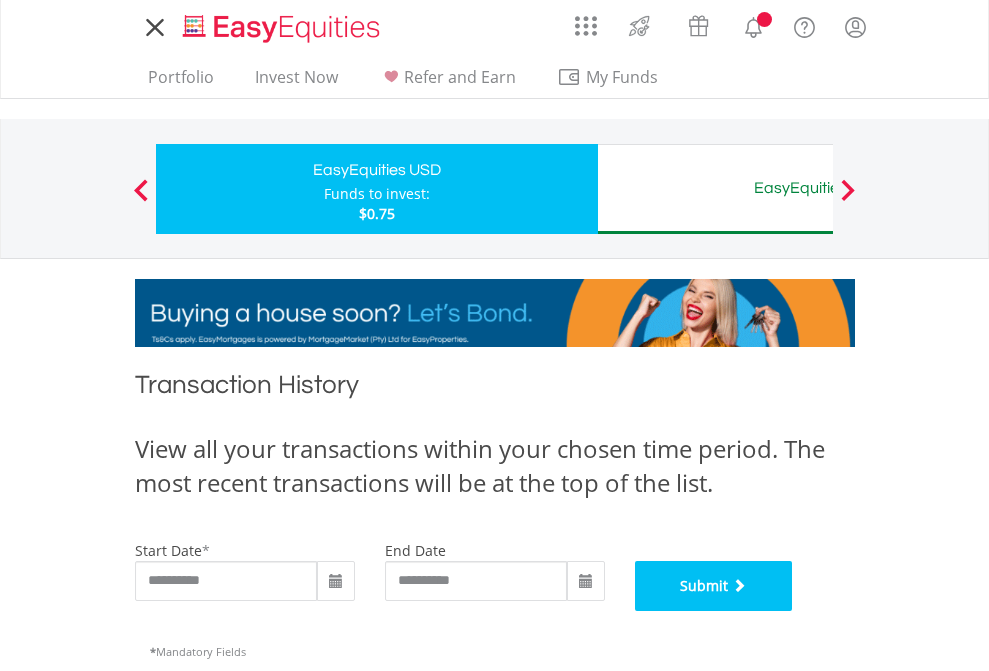 click on "Submit" at bounding box center [714, 586] 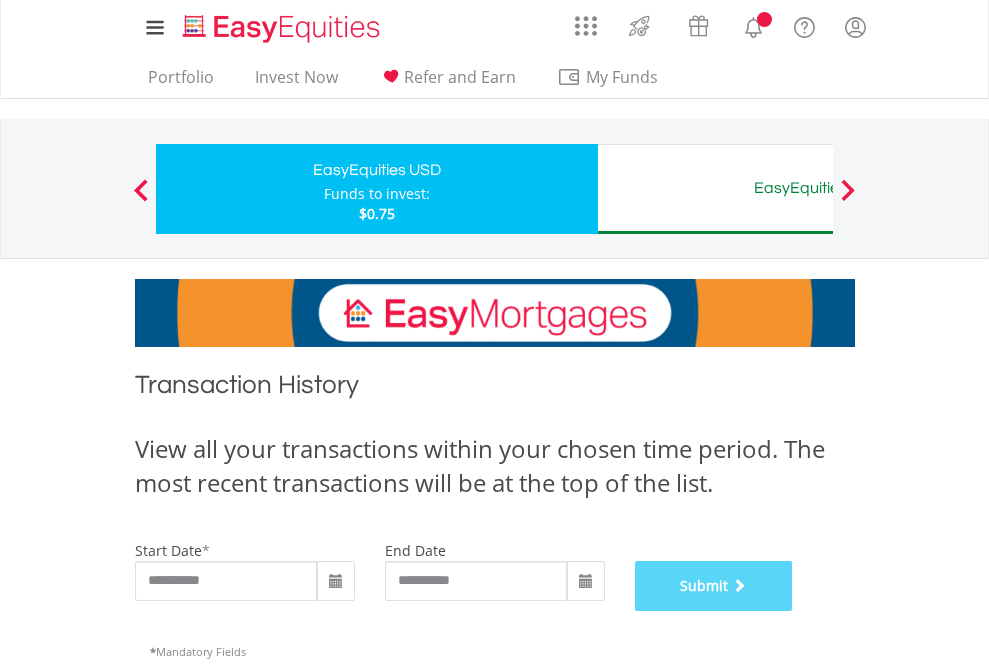 scroll, scrollTop: 811, scrollLeft: 0, axis: vertical 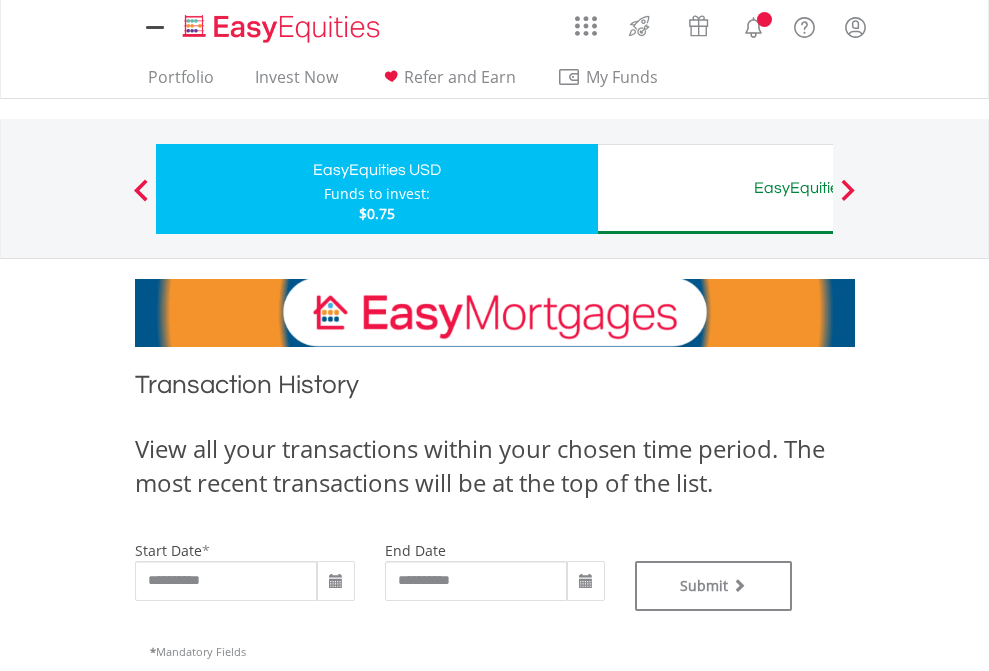 click on "EasyEquities AUD" at bounding box center [818, 188] 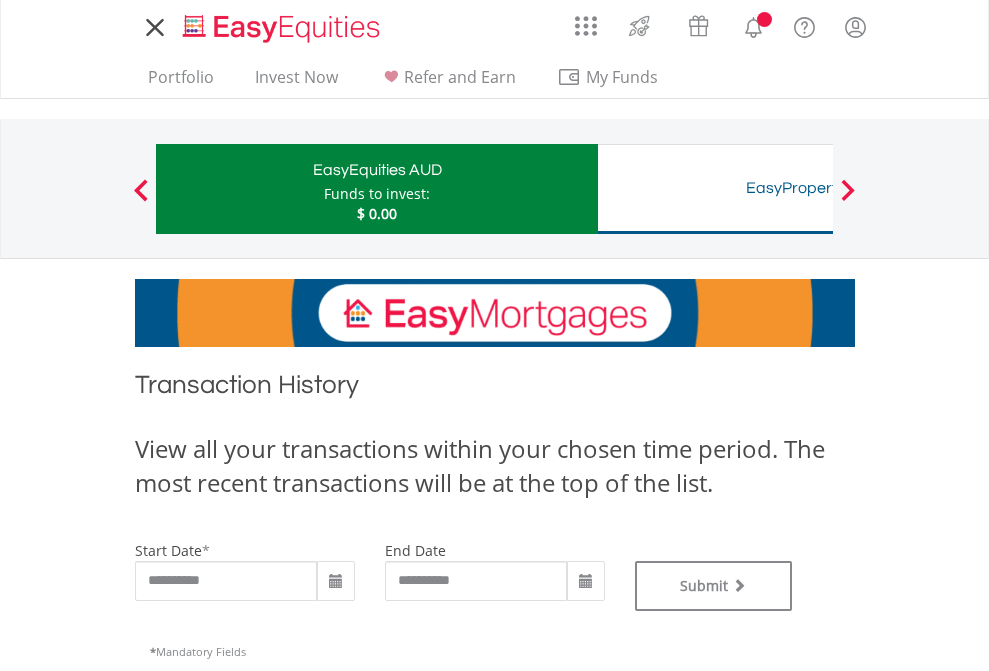 scroll, scrollTop: 0, scrollLeft: 0, axis: both 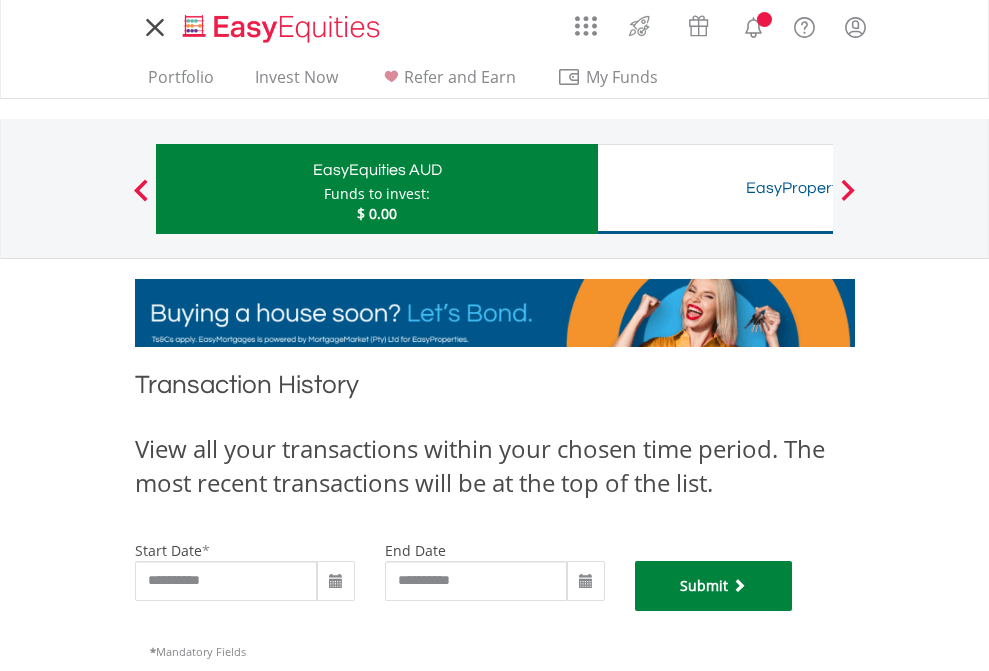 click on "Submit" at bounding box center [714, 586] 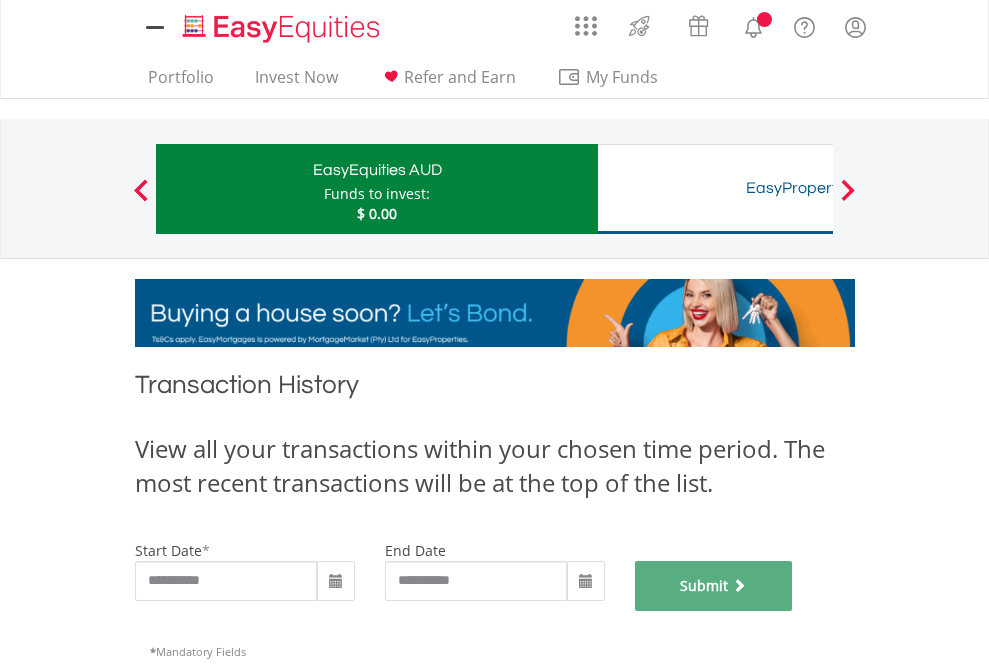 scroll, scrollTop: 811, scrollLeft: 0, axis: vertical 